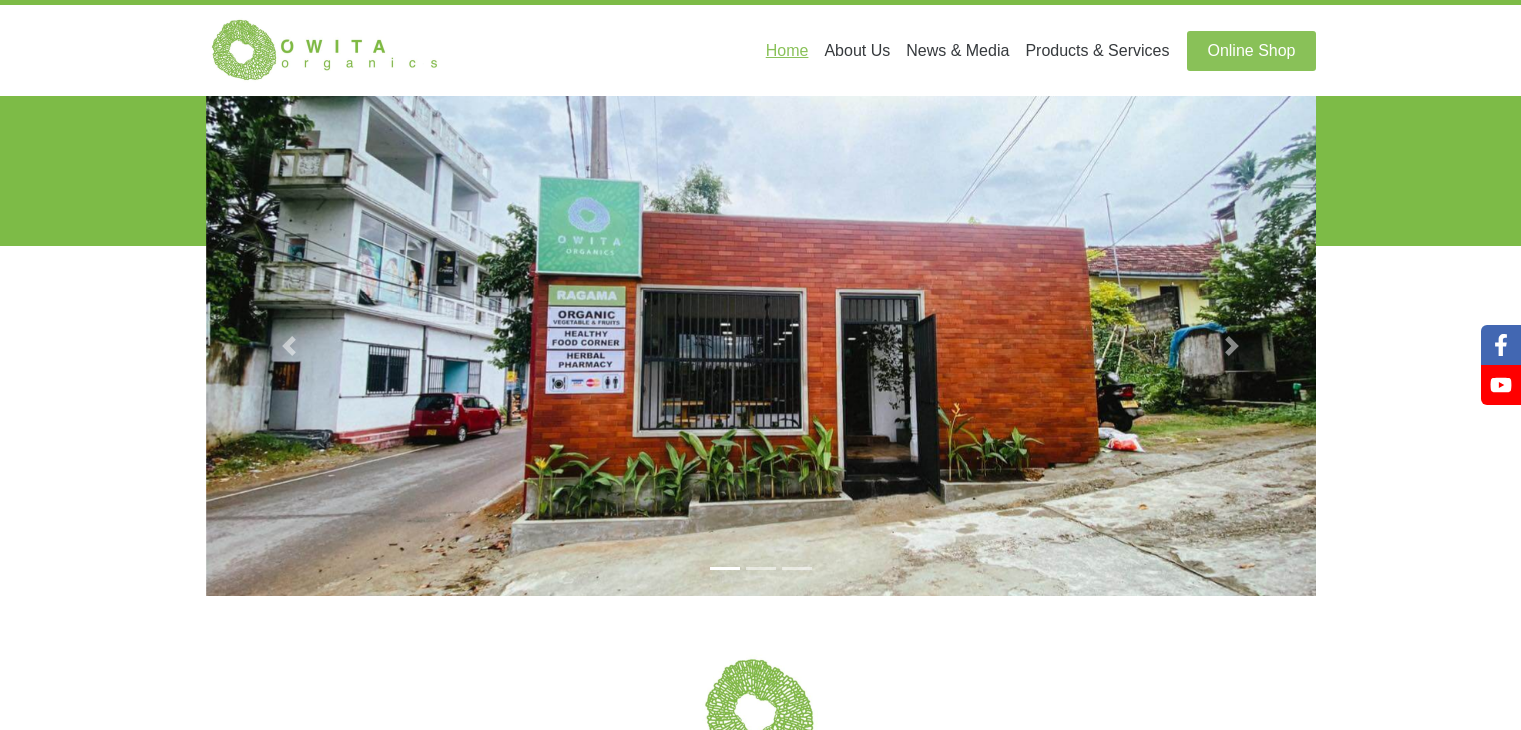 scroll, scrollTop: 0, scrollLeft: 0, axis: both 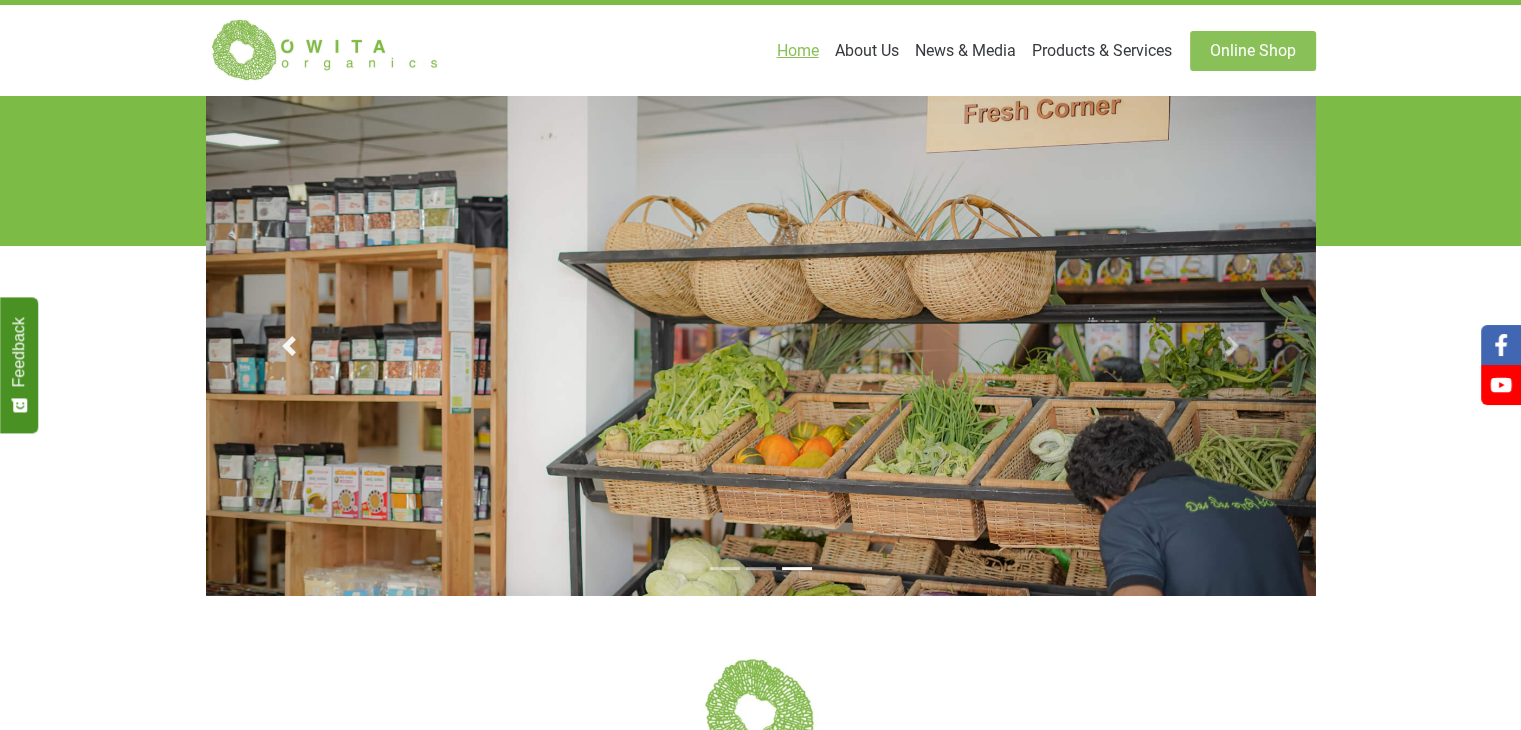 click at bounding box center (289, 346) 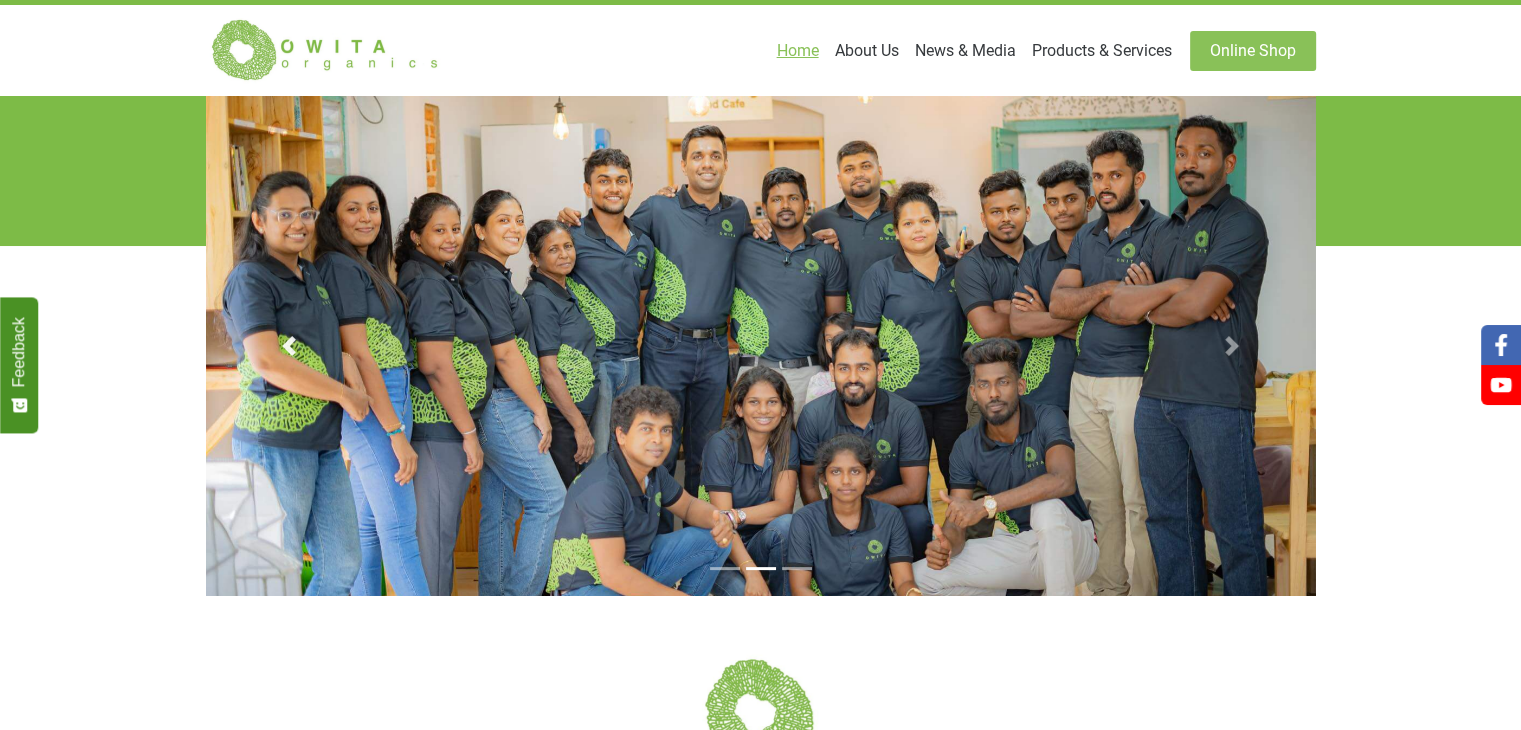 click at bounding box center [289, 346] 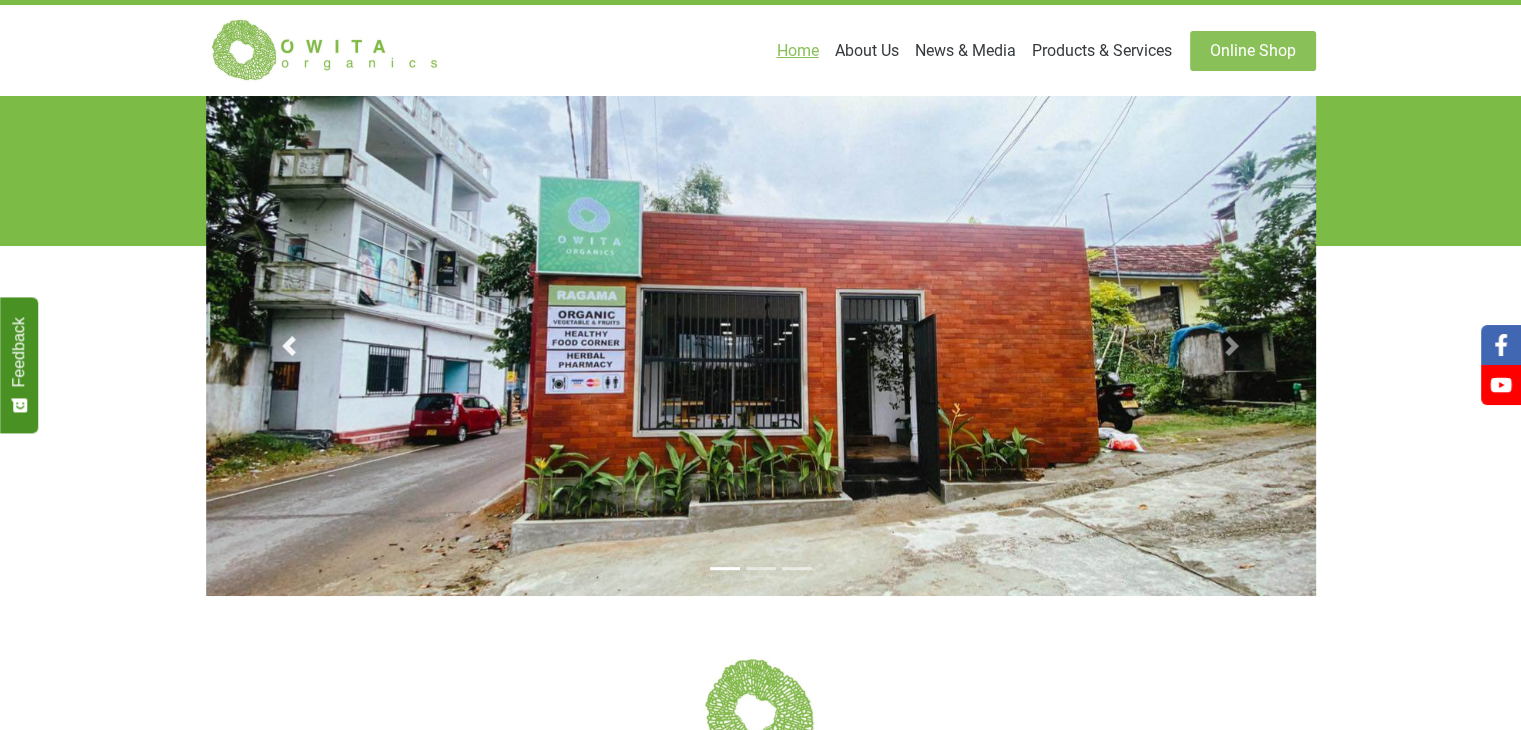 click at bounding box center (289, 346) 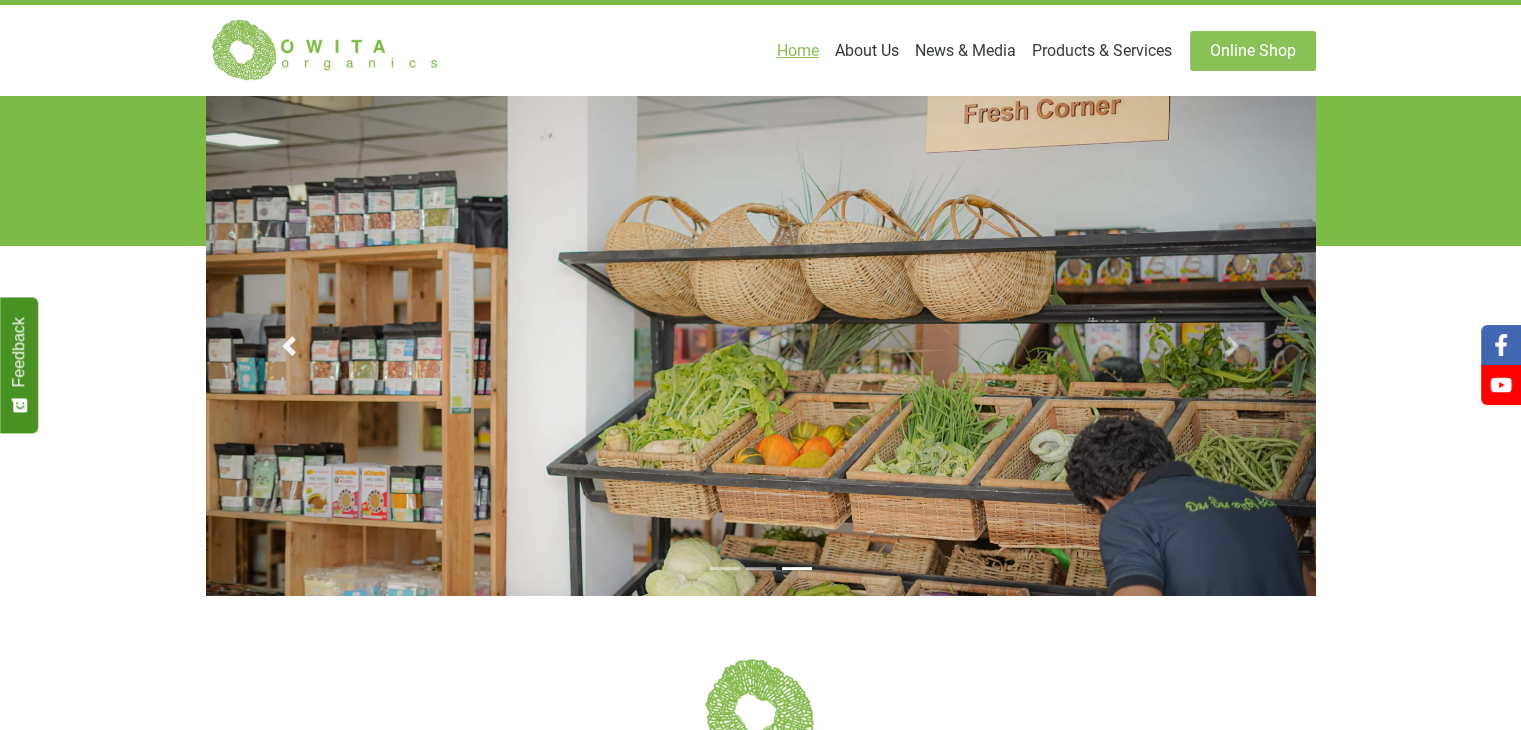 click at bounding box center (289, 346) 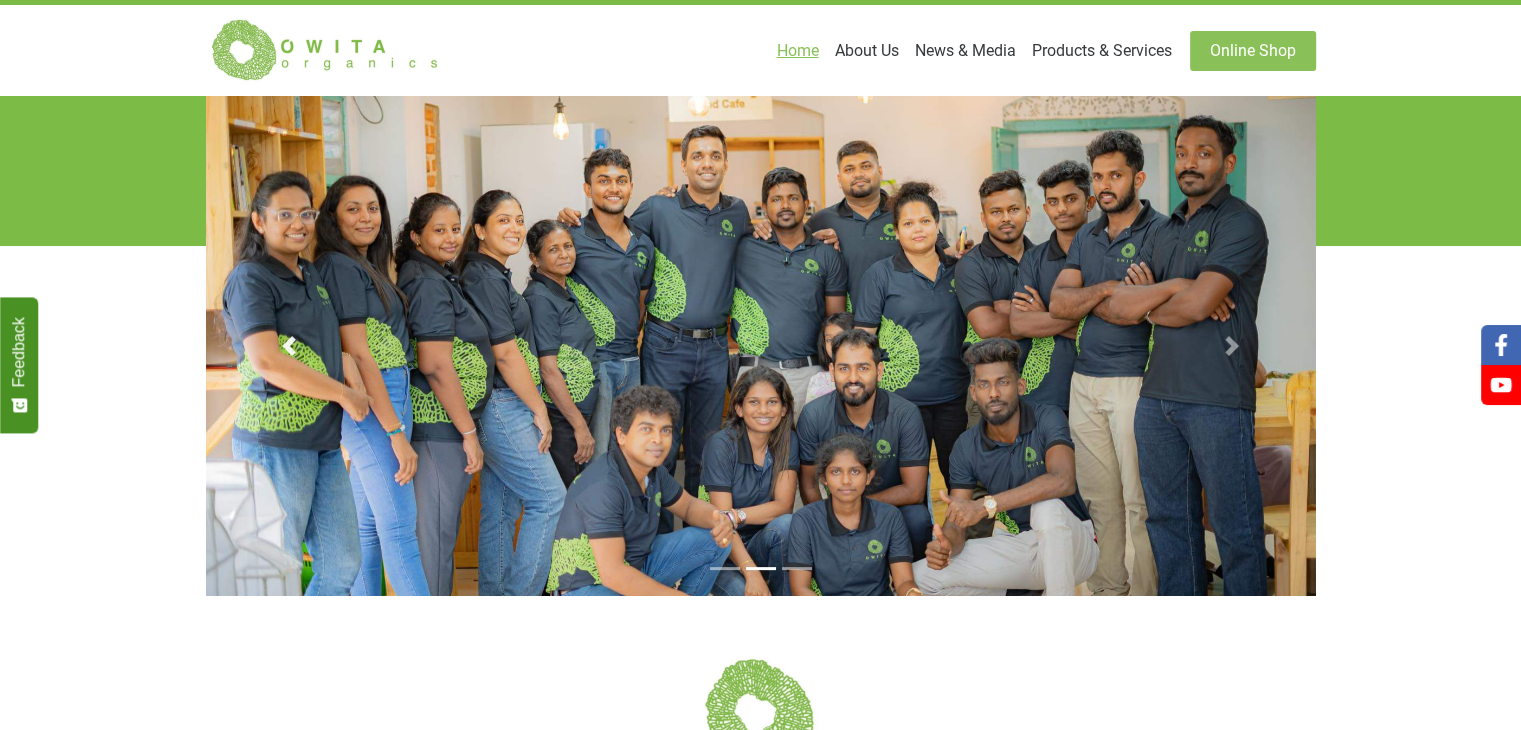 click at bounding box center [289, 346] 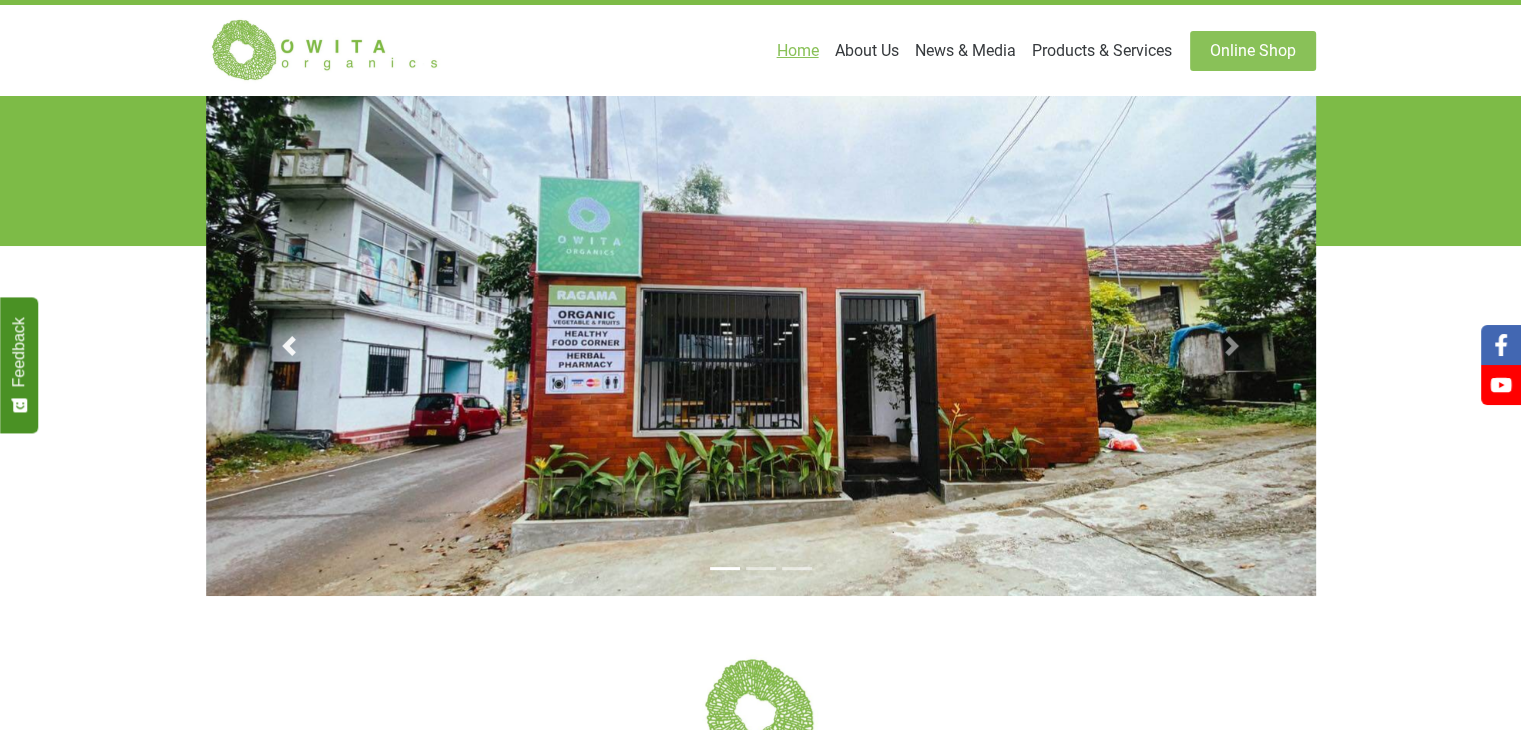 click at bounding box center (289, 346) 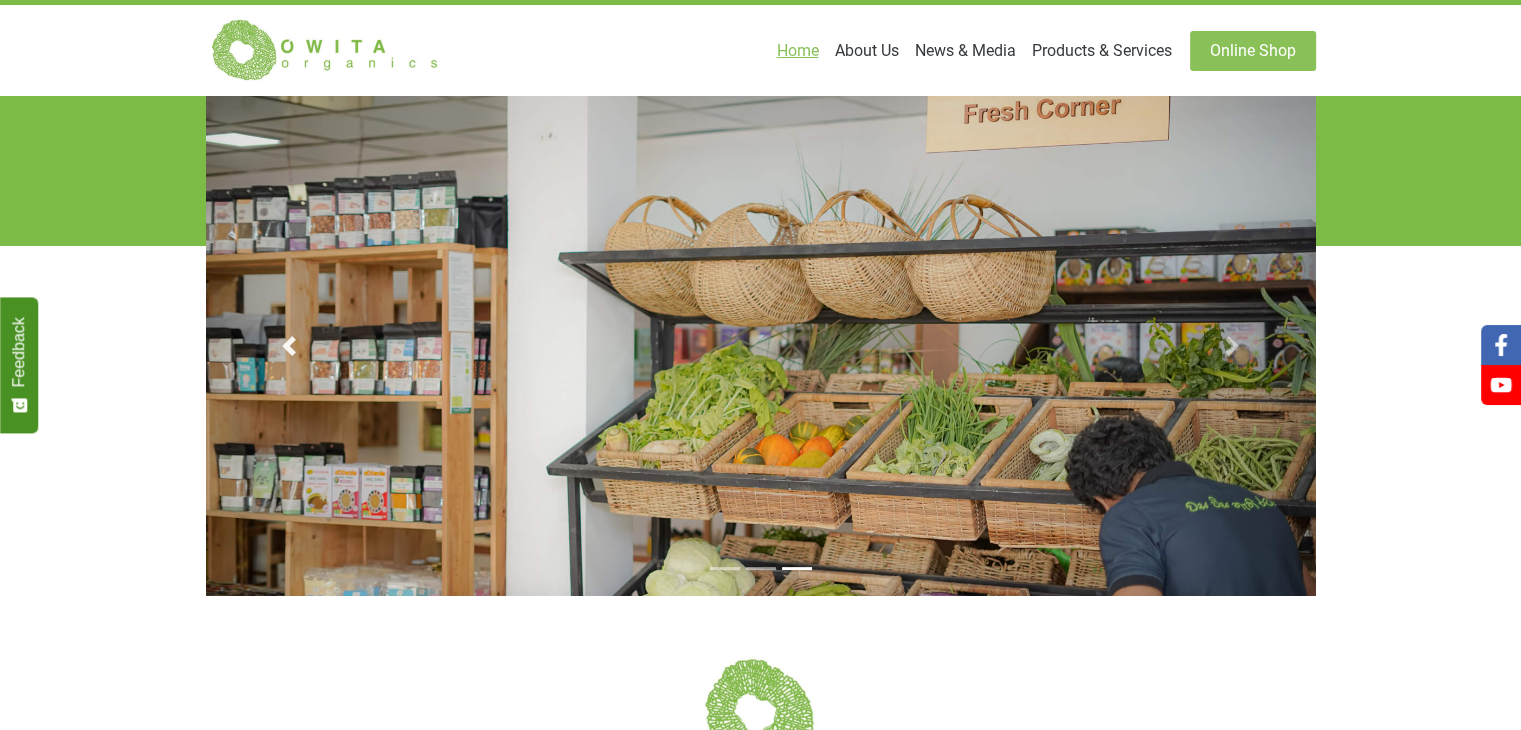 click at bounding box center [289, 346] 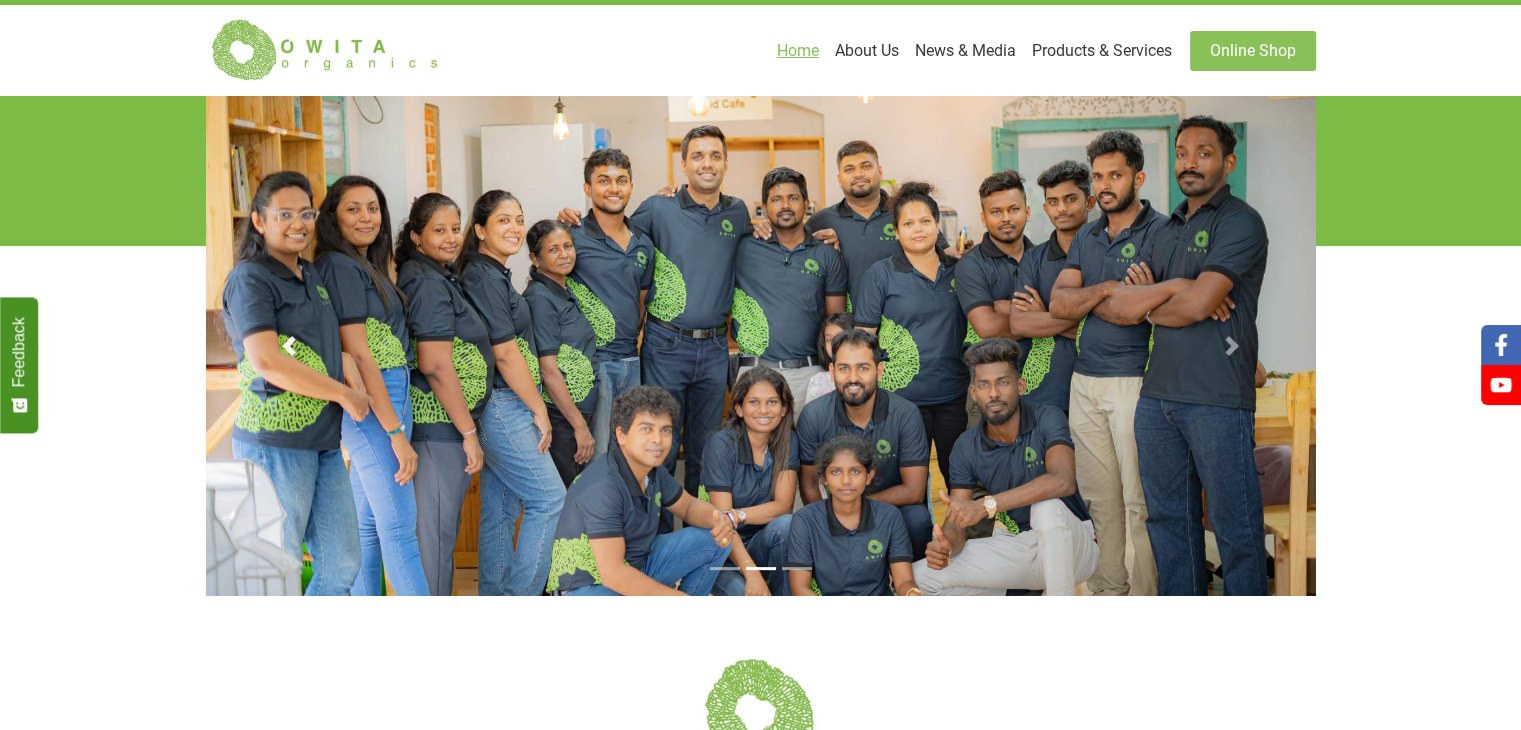 click at bounding box center [289, 346] 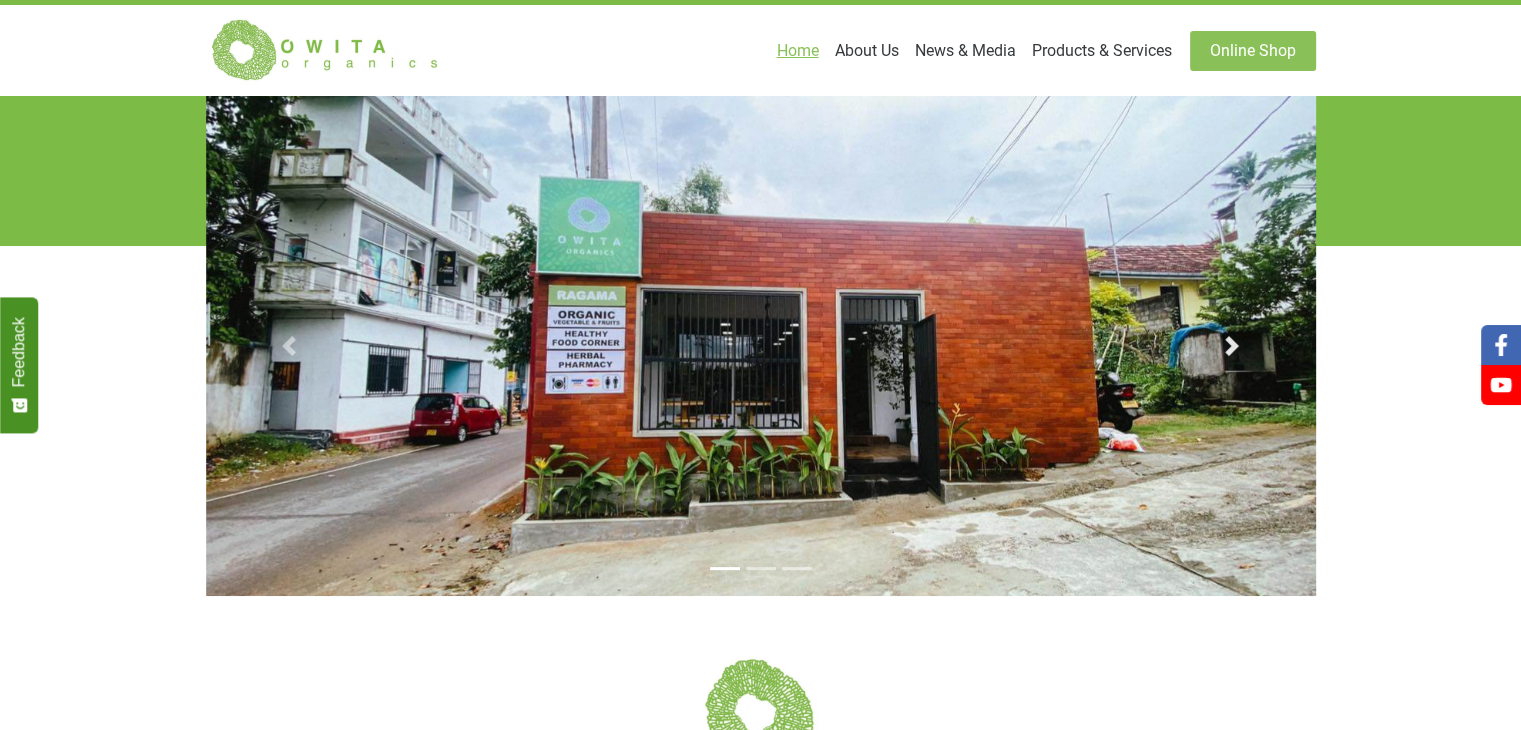 click on "Next" at bounding box center (1232, 346) 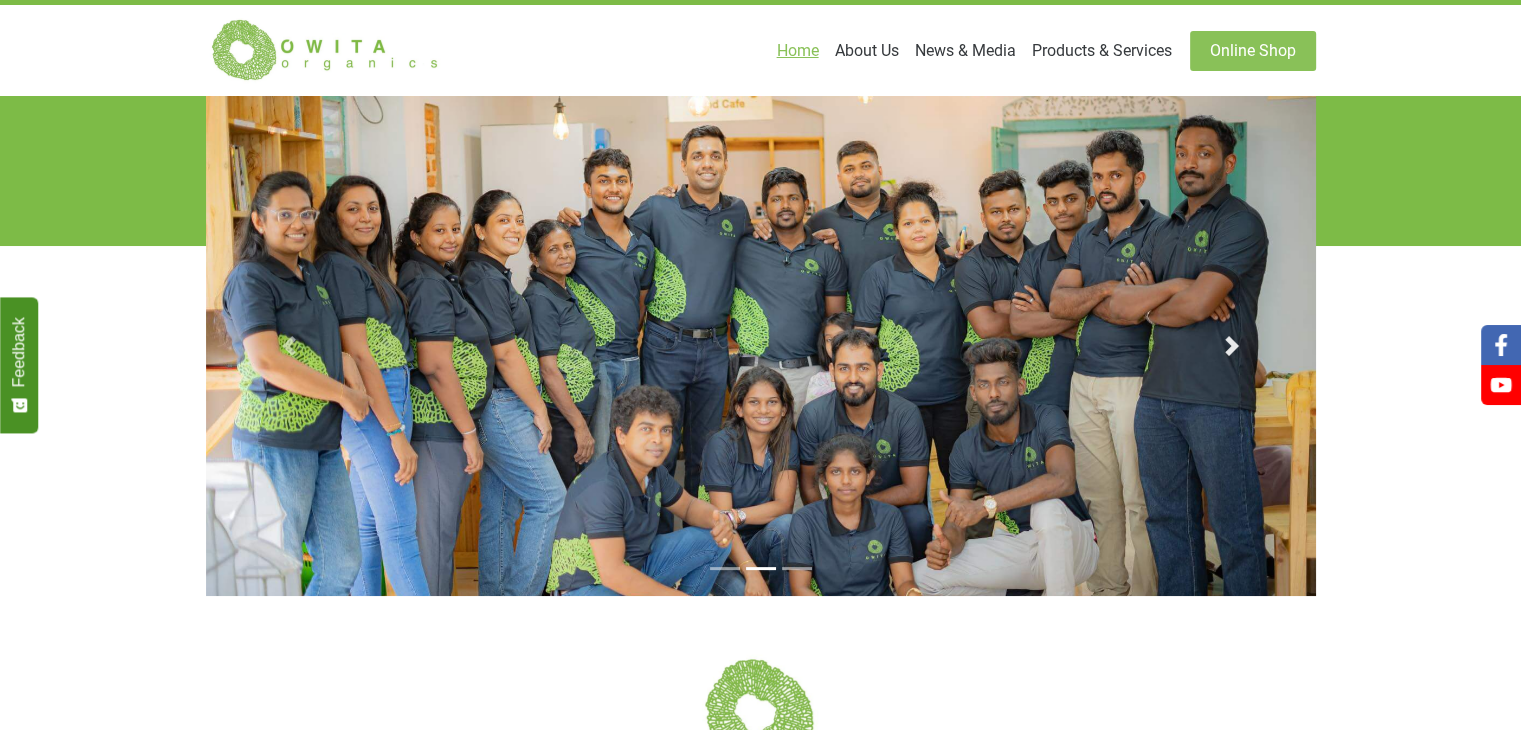 click at bounding box center (1232, 346) 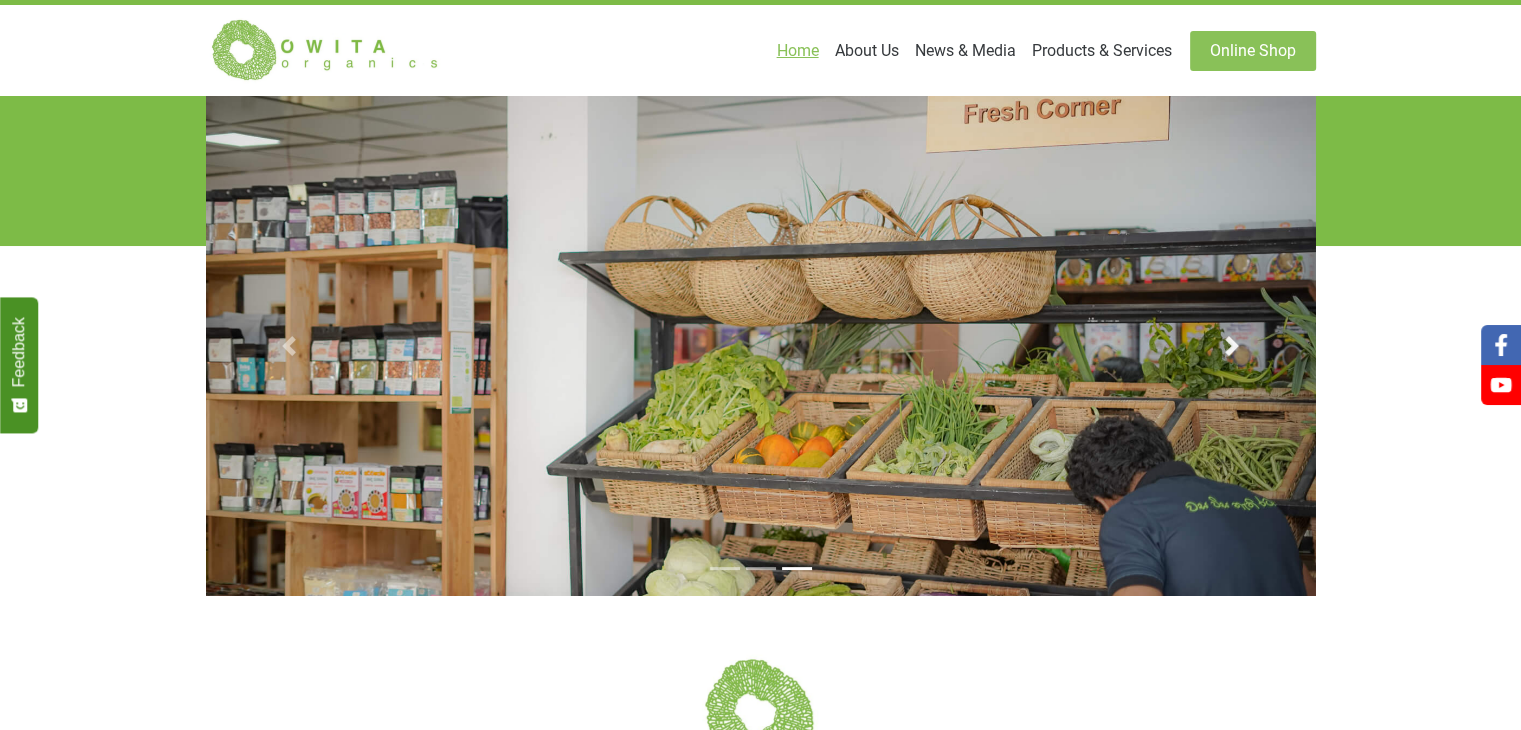 click at bounding box center [1232, 346] 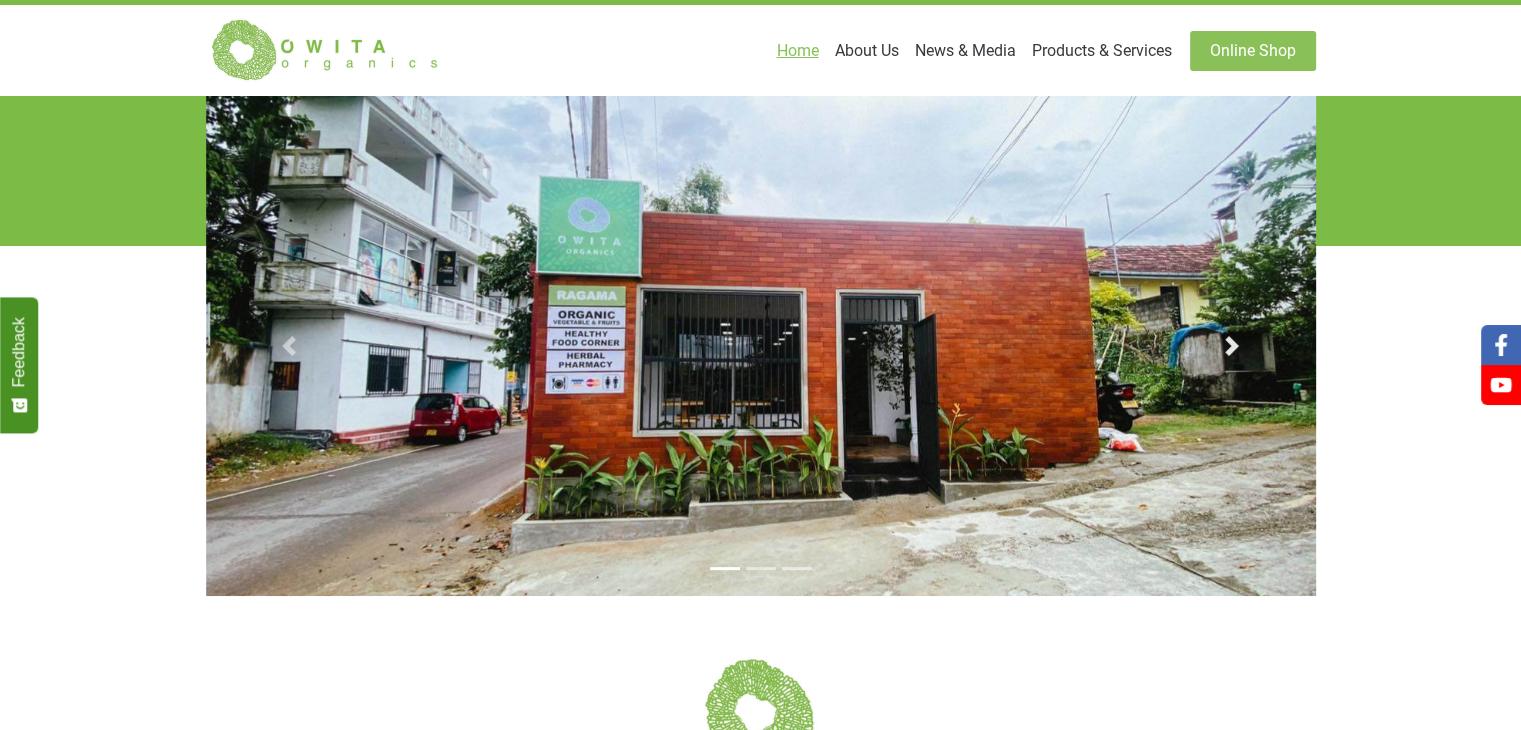 click at bounding box center [1232, 346] 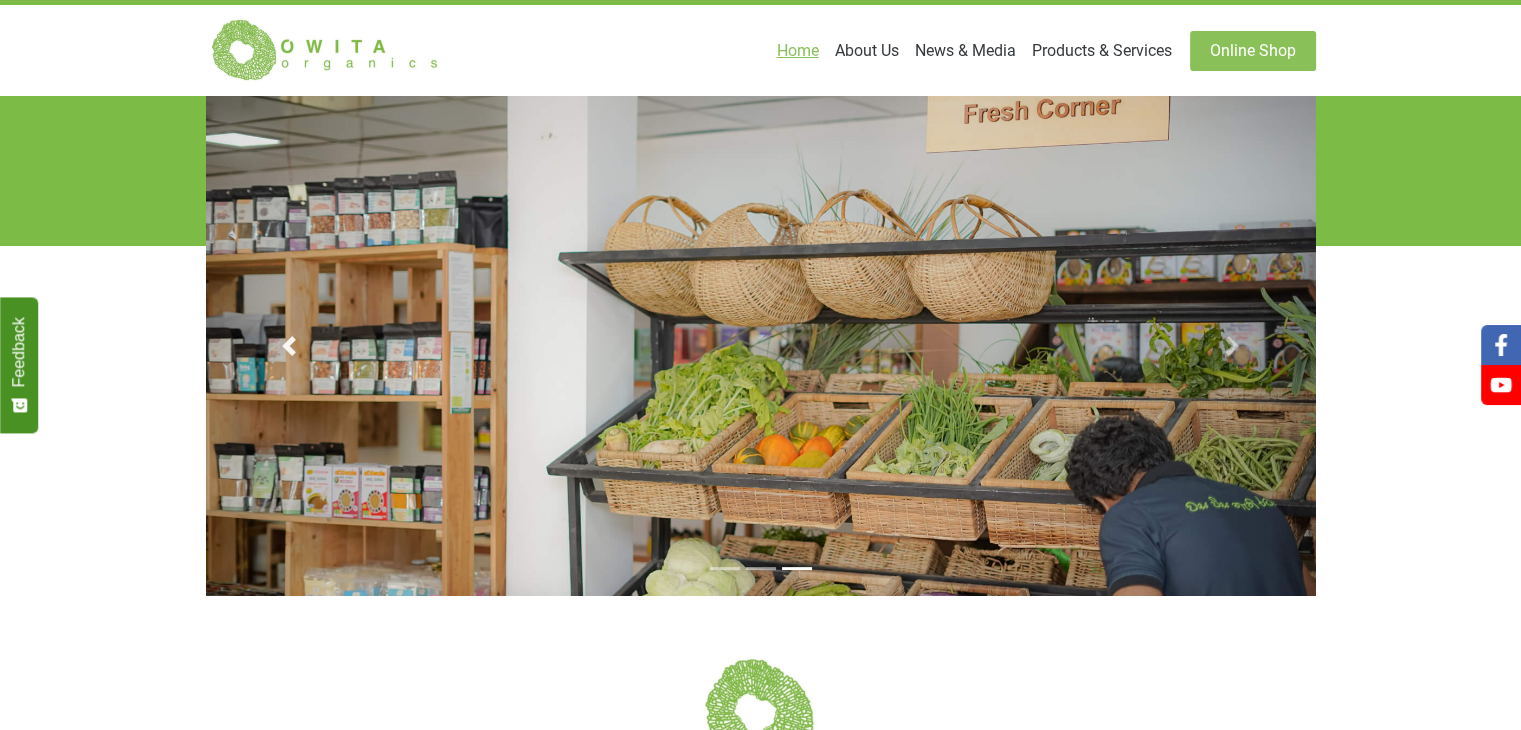 click at bounding box center (289, 346) 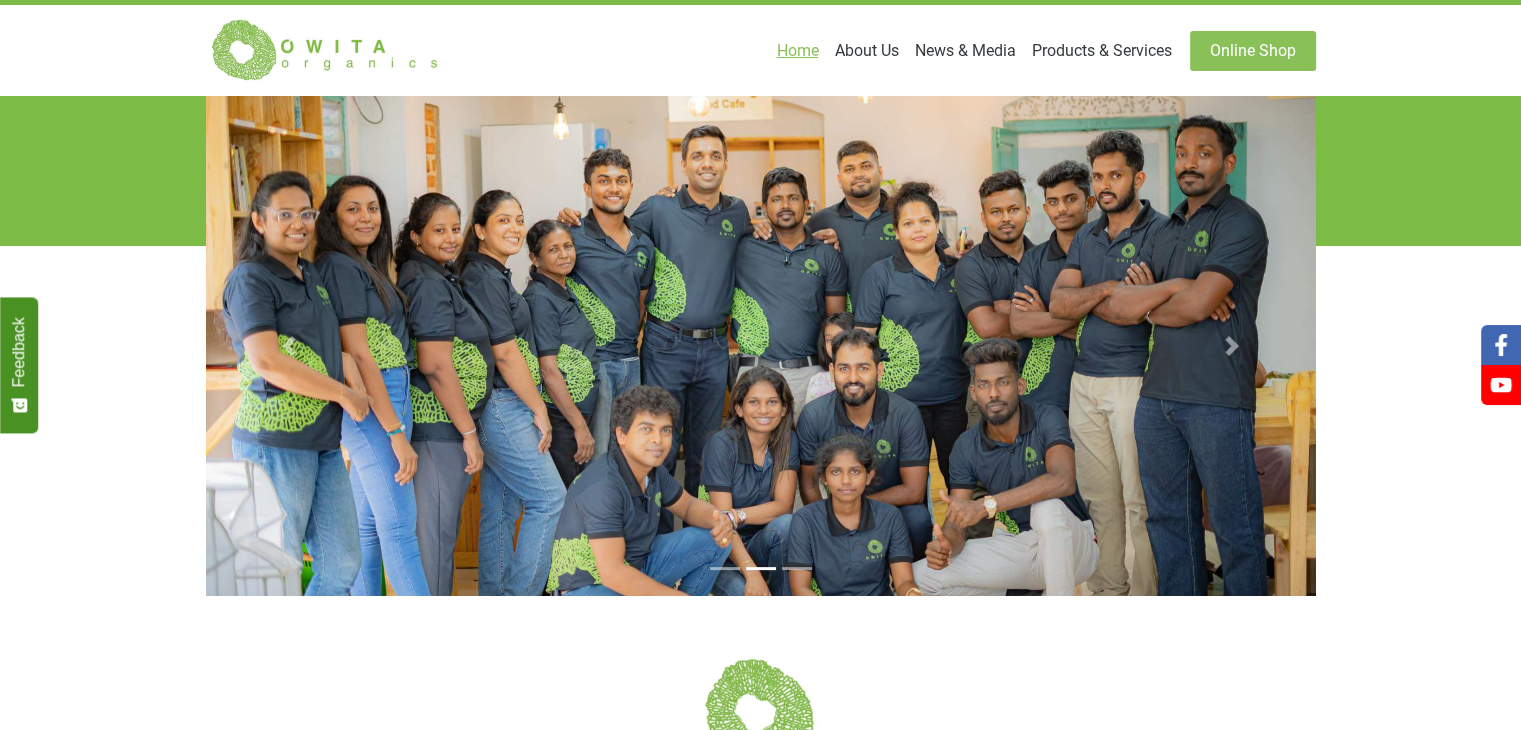 click at bounding box center [761, 346] 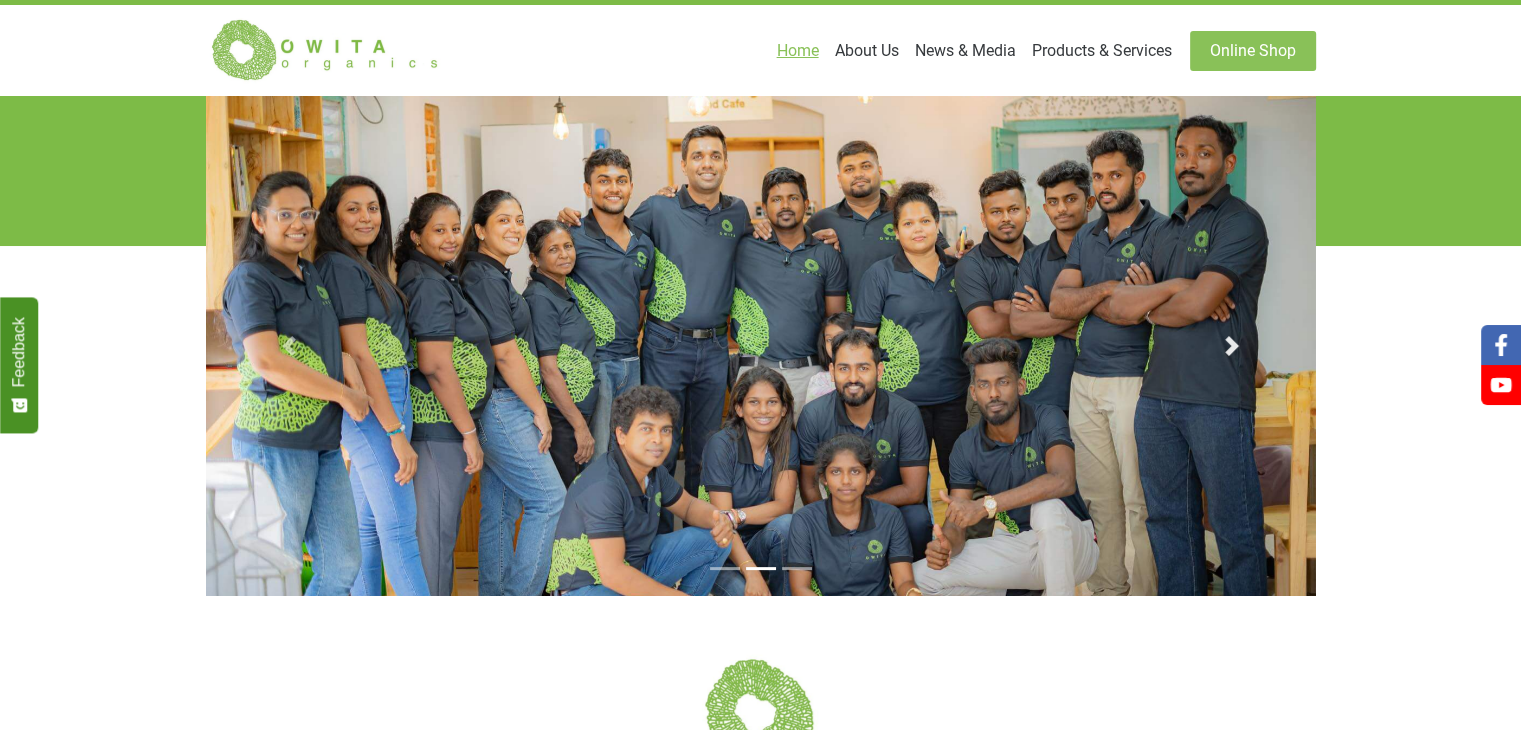 click on "Next" at bounding box center [1232, 346] 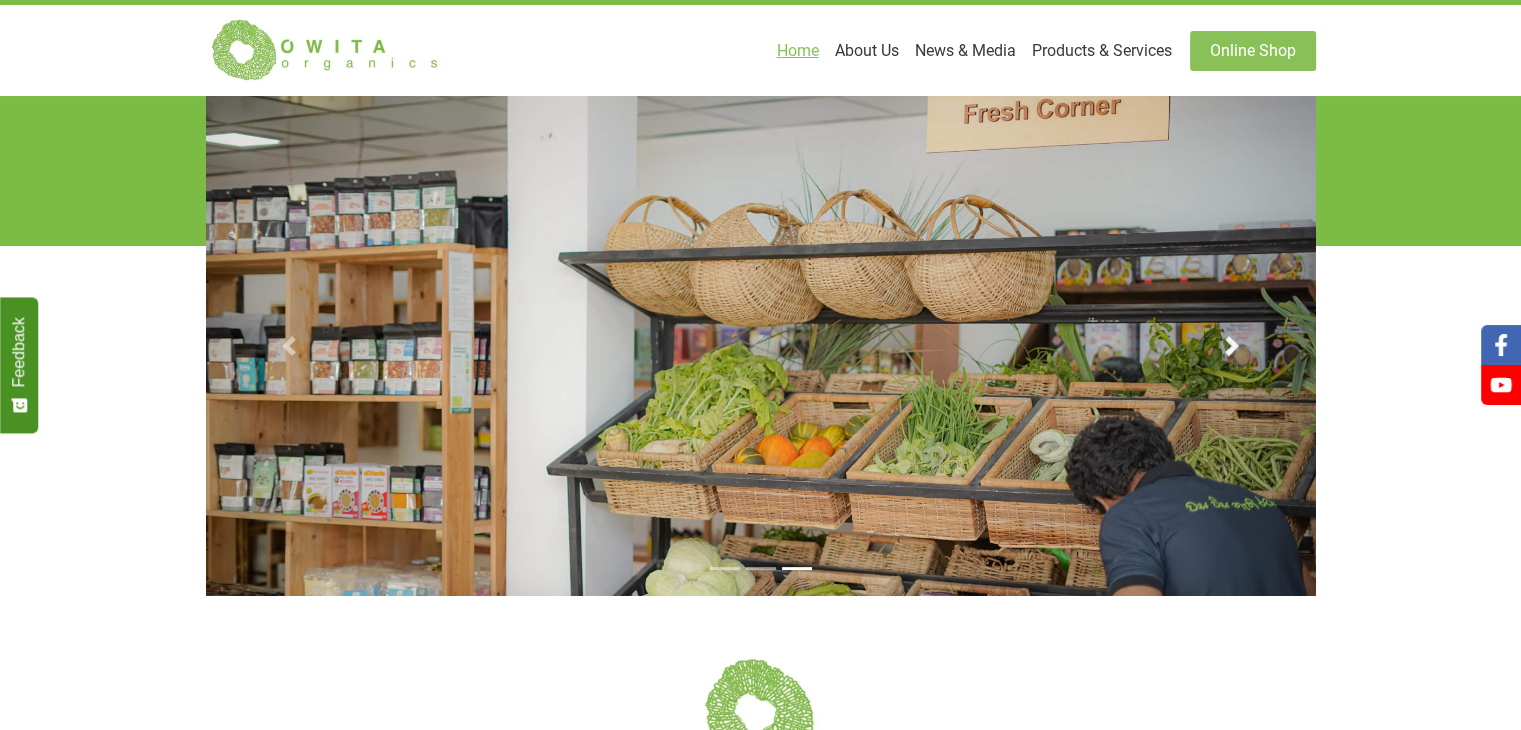 click on "Next" at bounding box center [1232, 346] 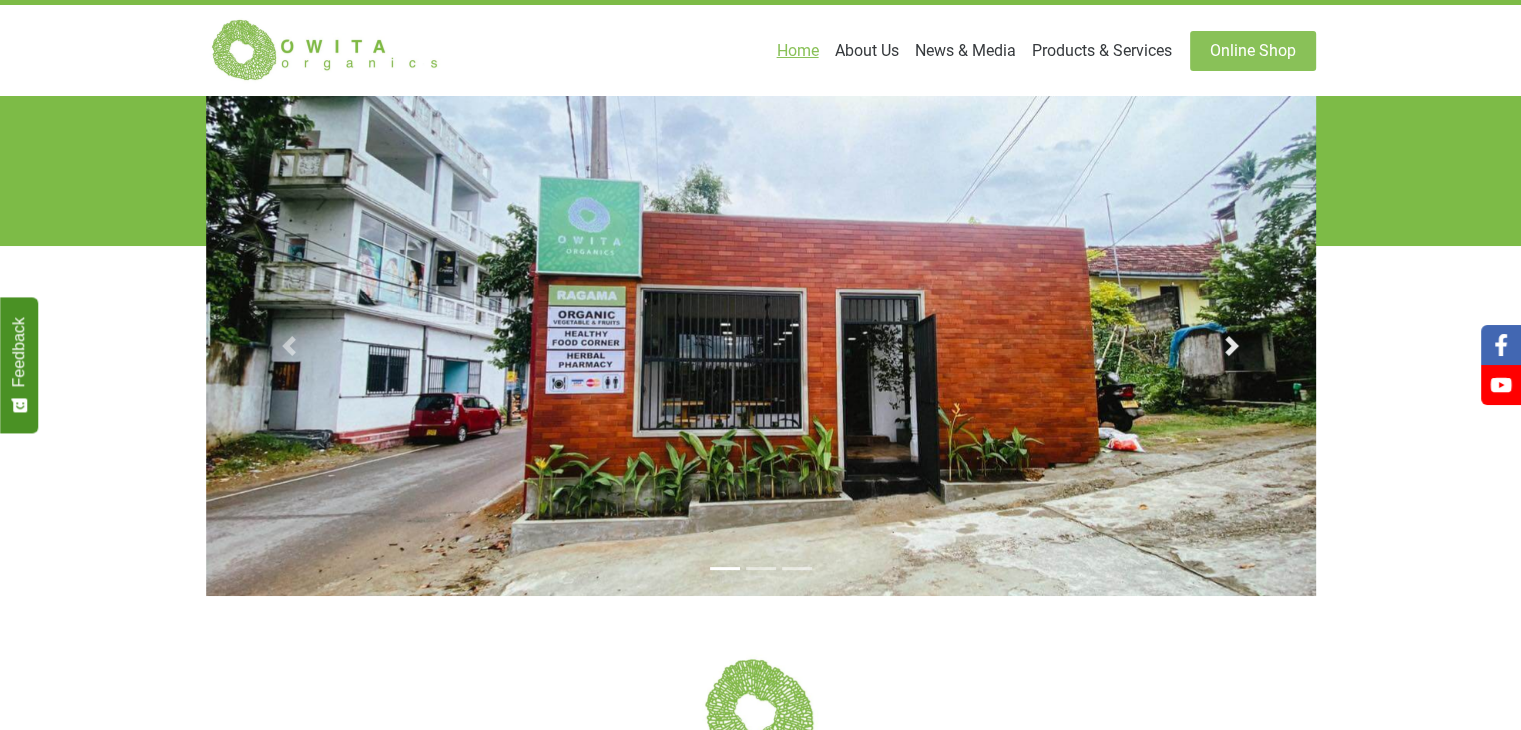click on "Next" at bounding box center (1232, 346) 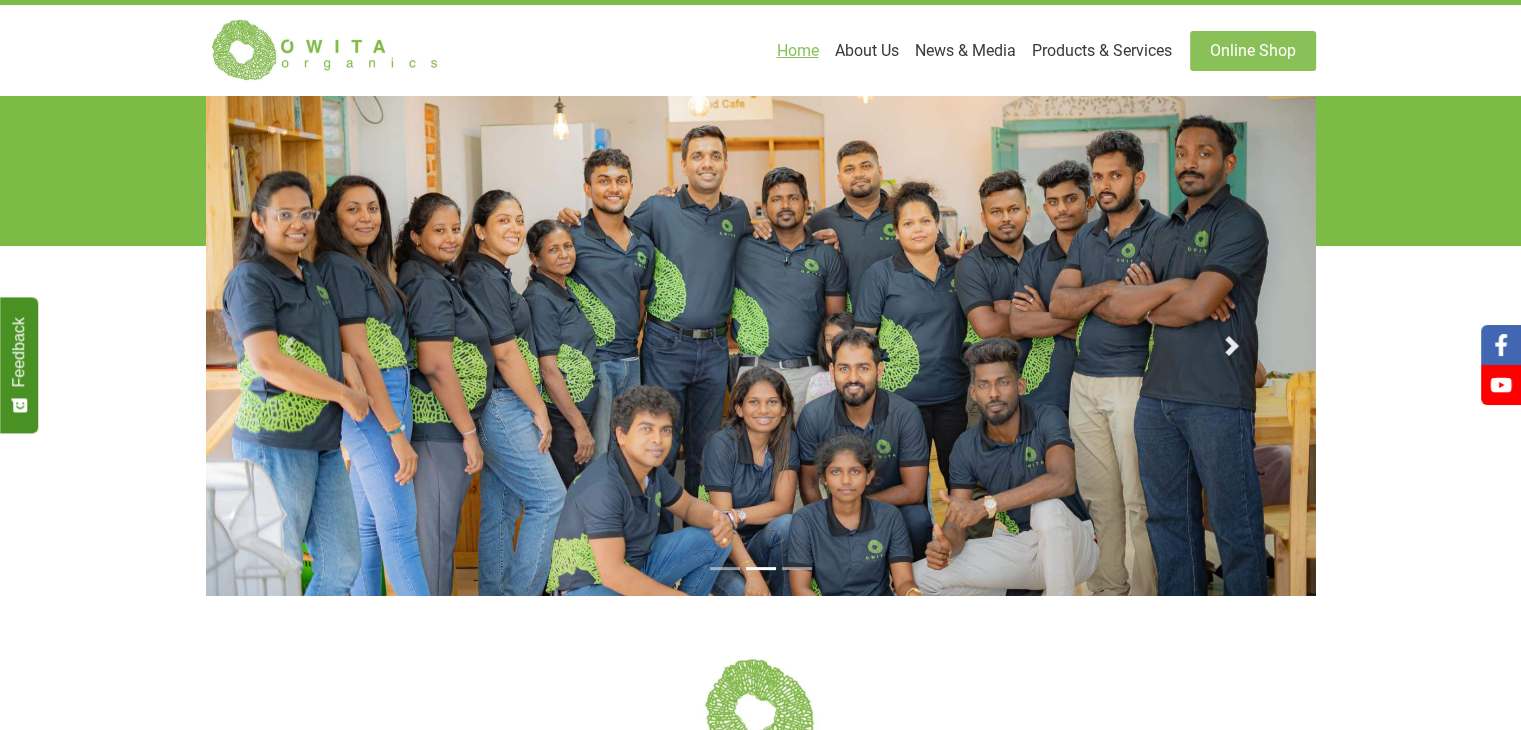 click on "Next" at bounding box center (1232, 346) 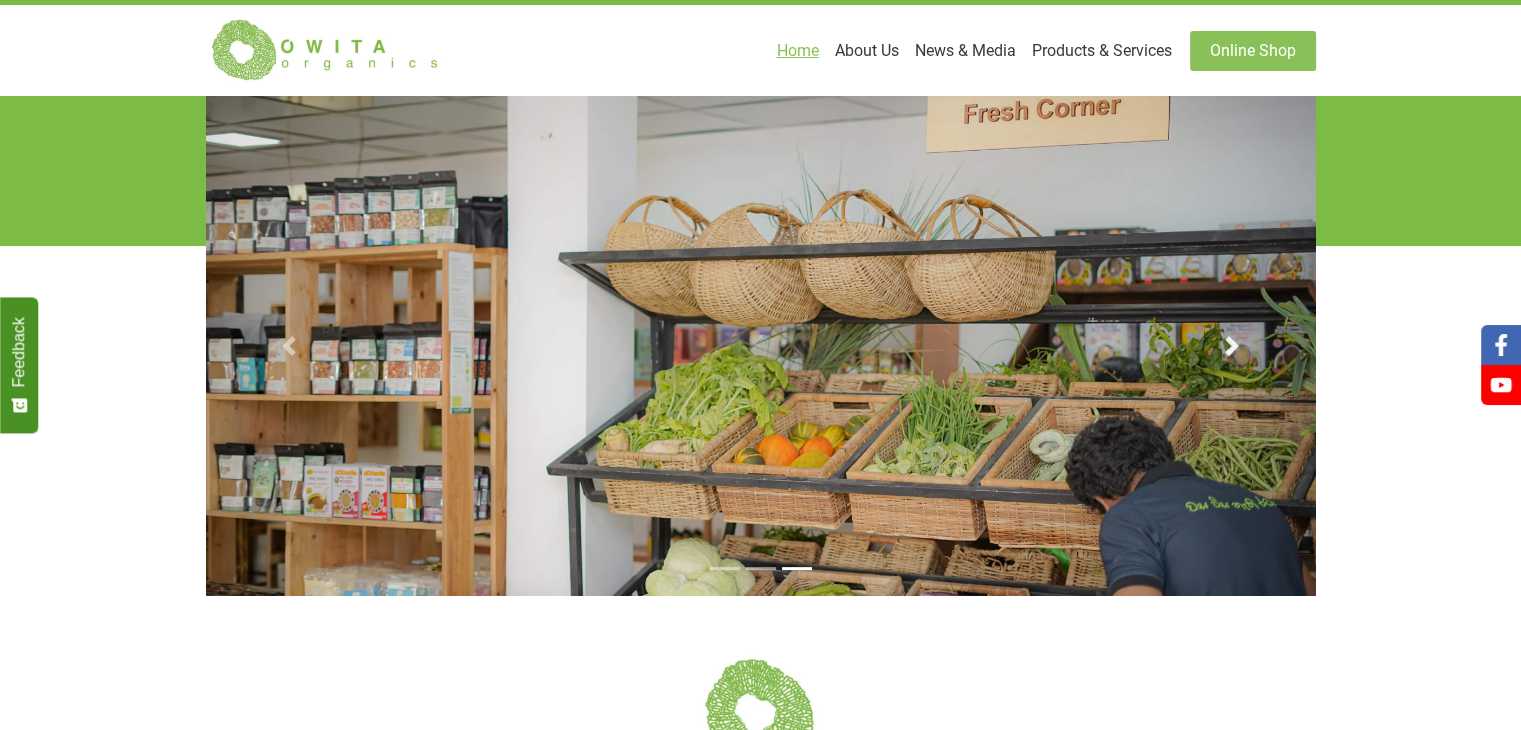 click on "Next" at bounding box center (1232, 346) 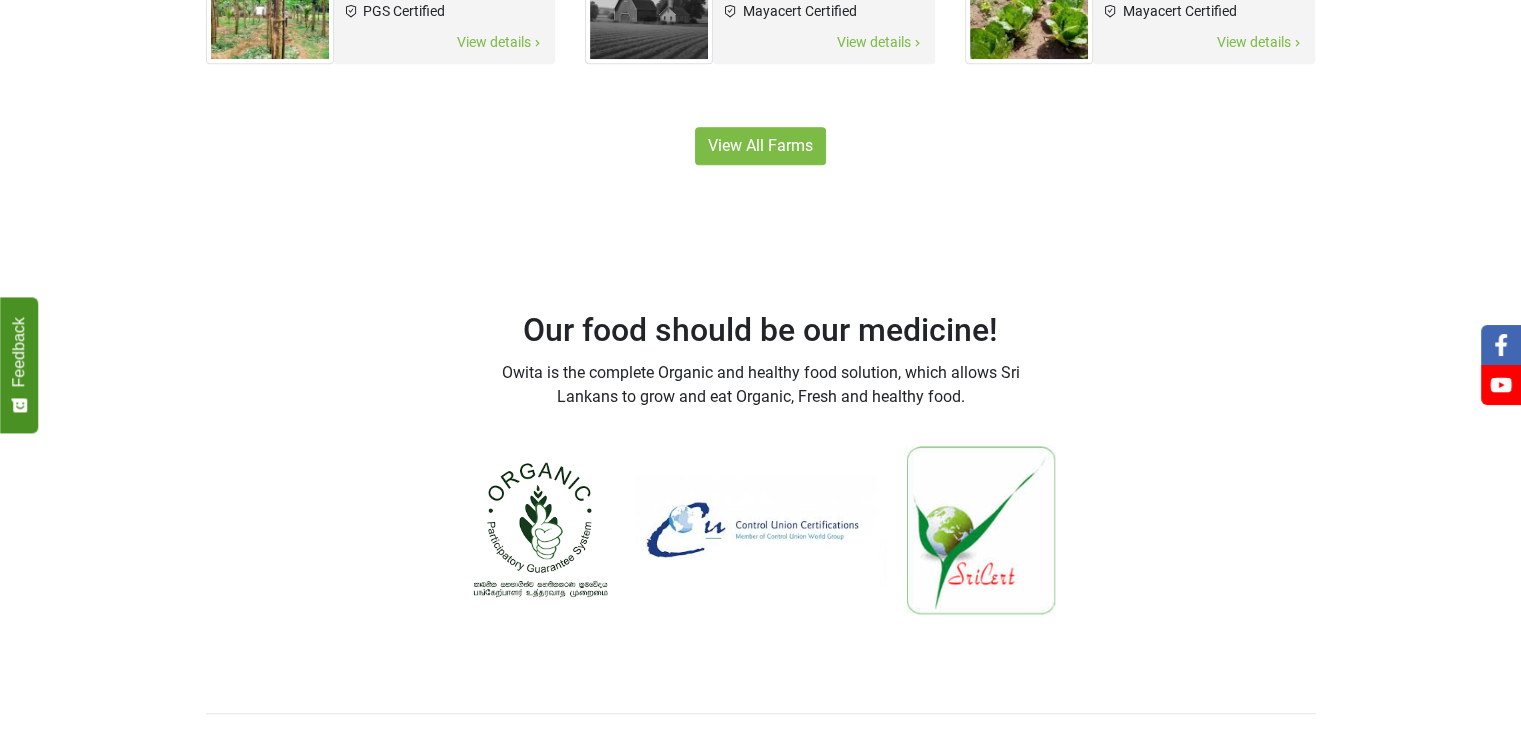 scroll, scrollTop: 1200, scrollLeft: 0, axis: vertical 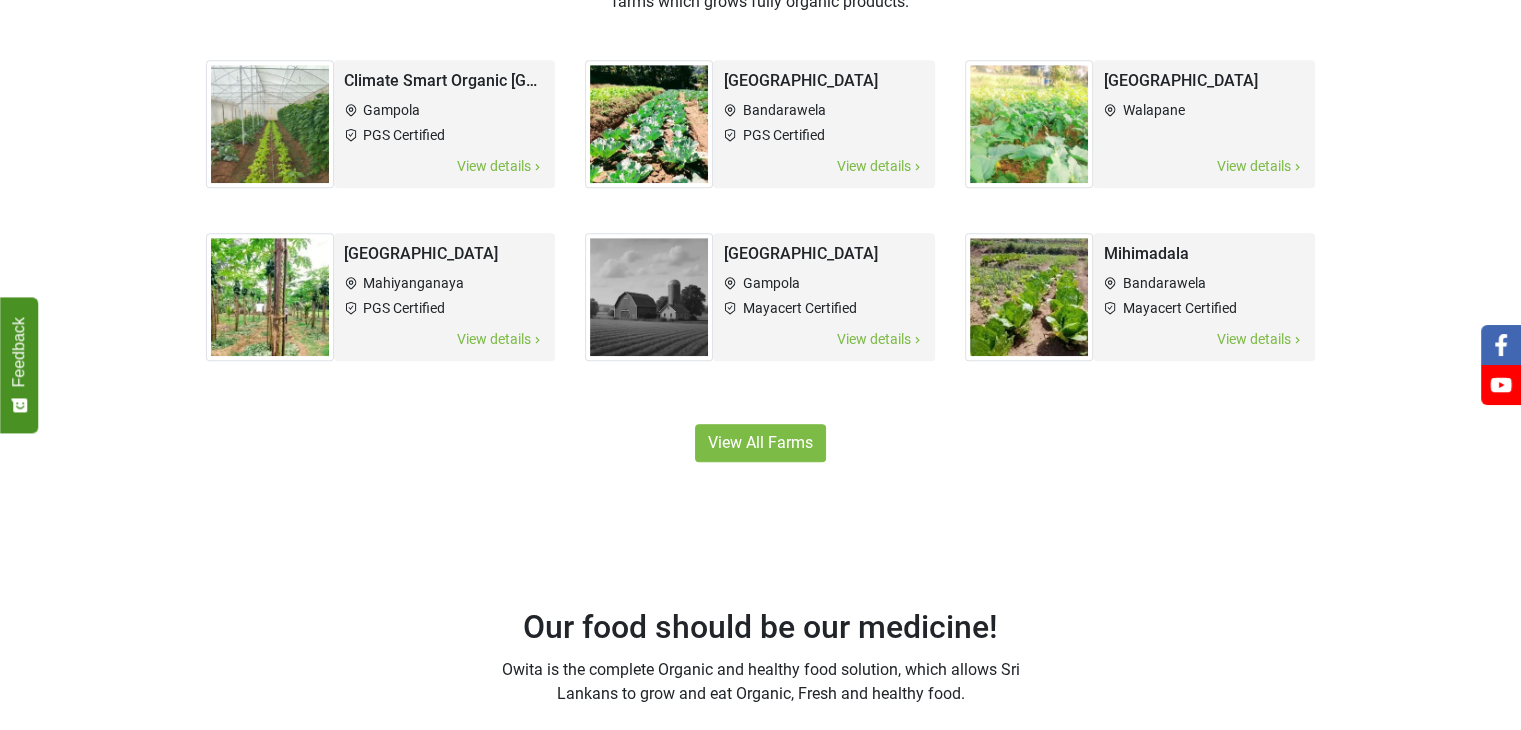 click on "Our Partner Farms Owita organic is supported by 25+ dedicated farms which grows fully organic products." at bounding box center [761, -52] 